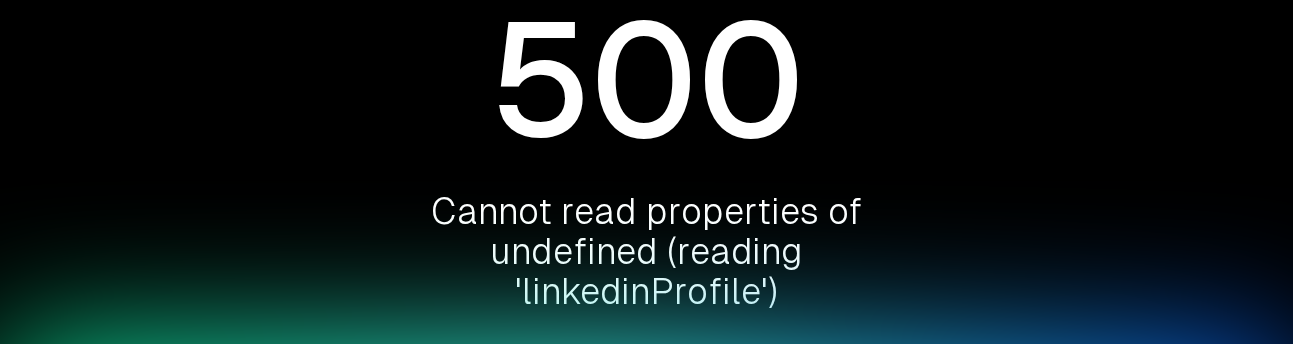 scroll, scrollTop: 0, scrollLeft: 0, axis: both 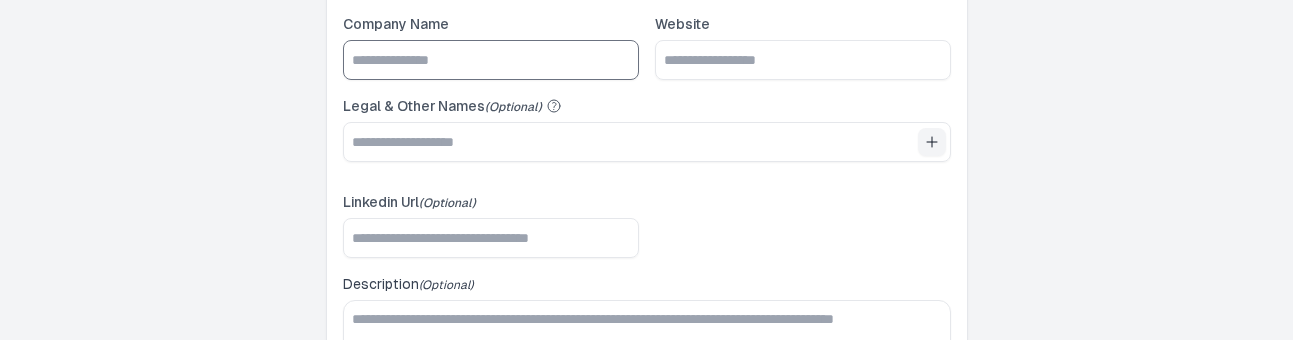 click on "Company Name" 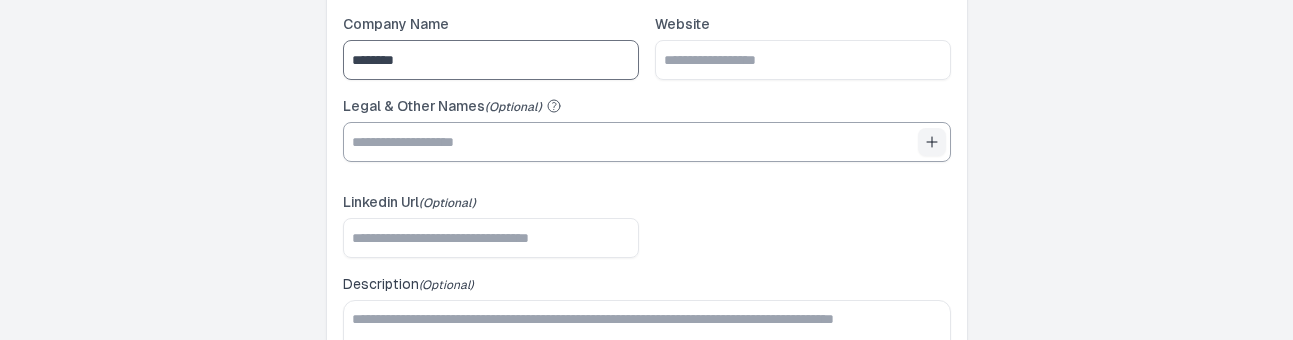 type on "********" 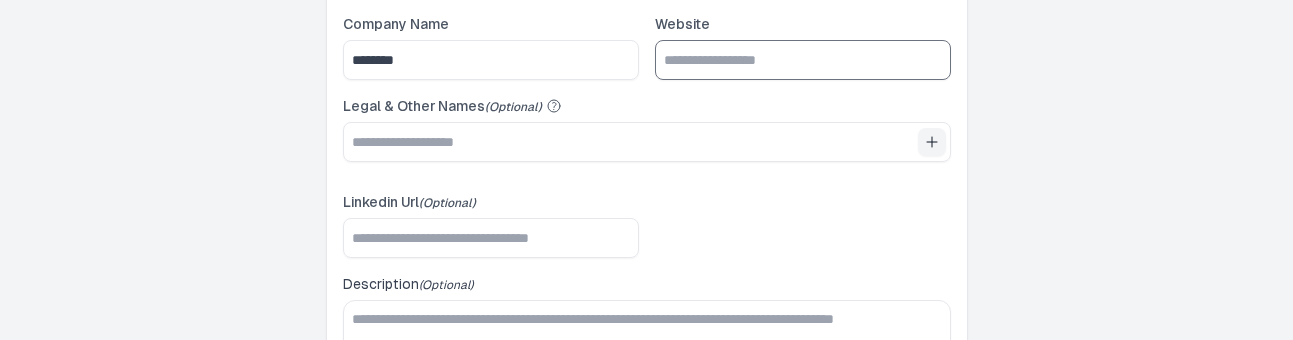 click on "Website" 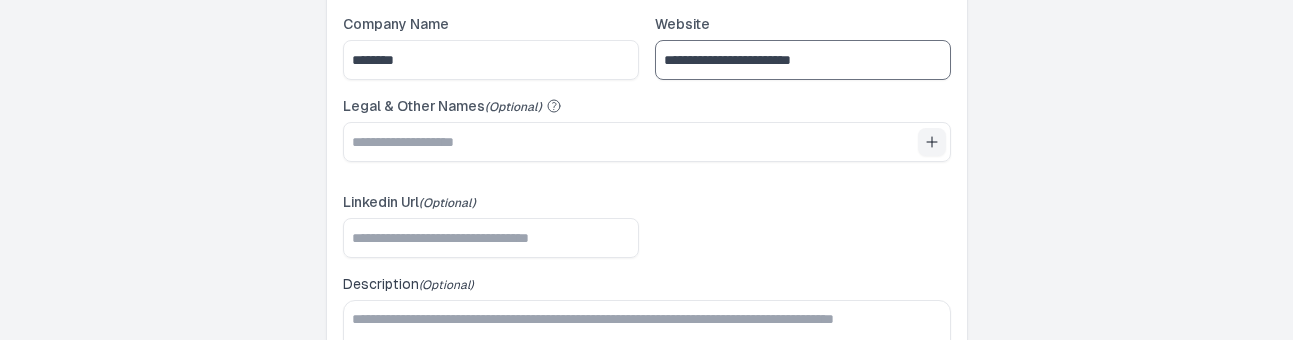 scroll, scrollTop: 84, scrollLeft: 0, axis: vertical 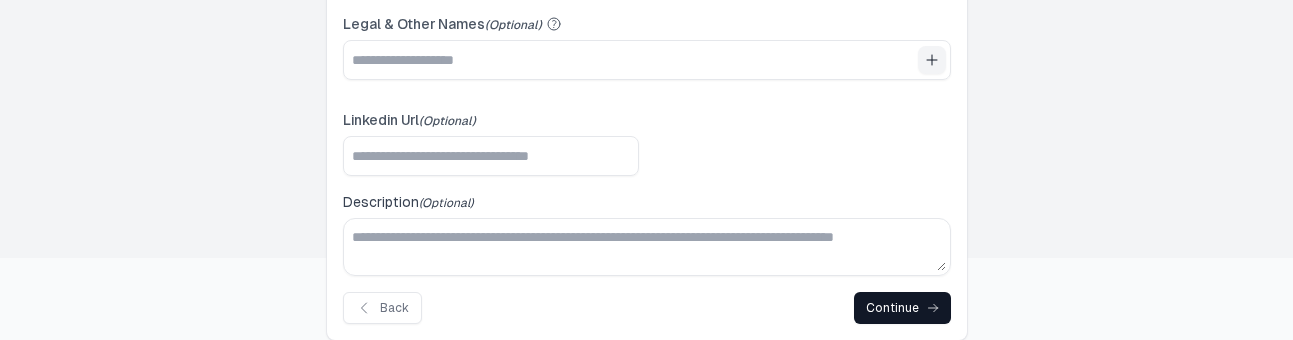 type on "**********" 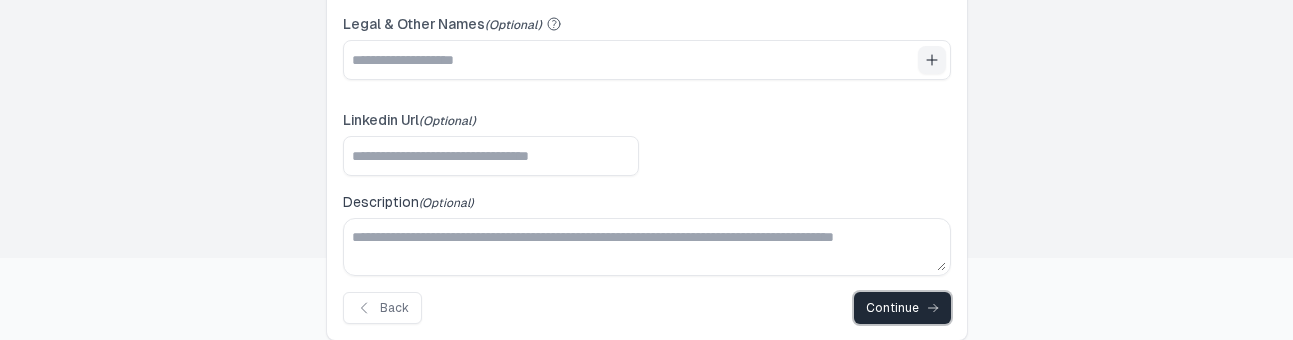 click on "Continue" 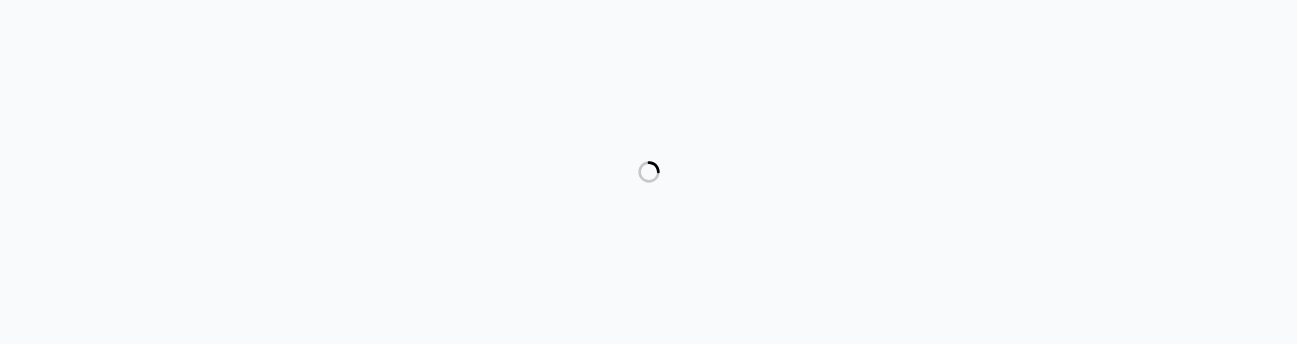 scroll, scrollTop: 0, scrollLeft: 0, axis: both 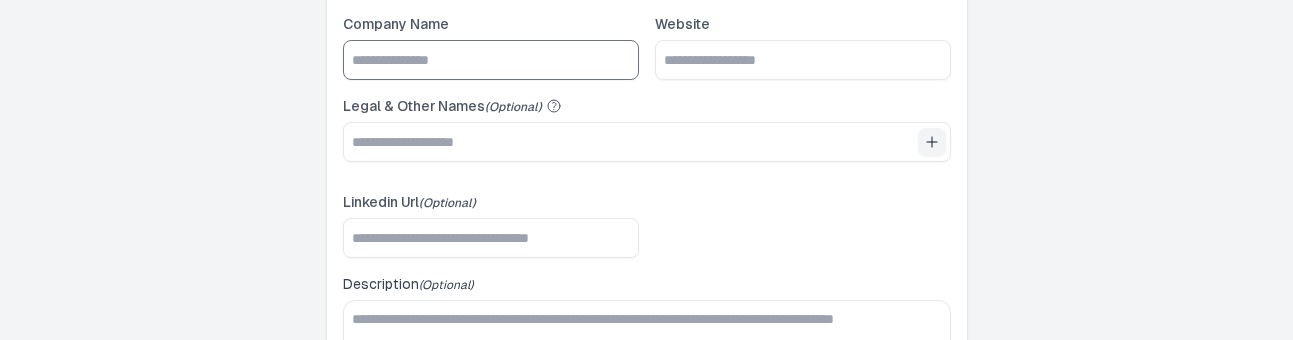 click on "Company Name" 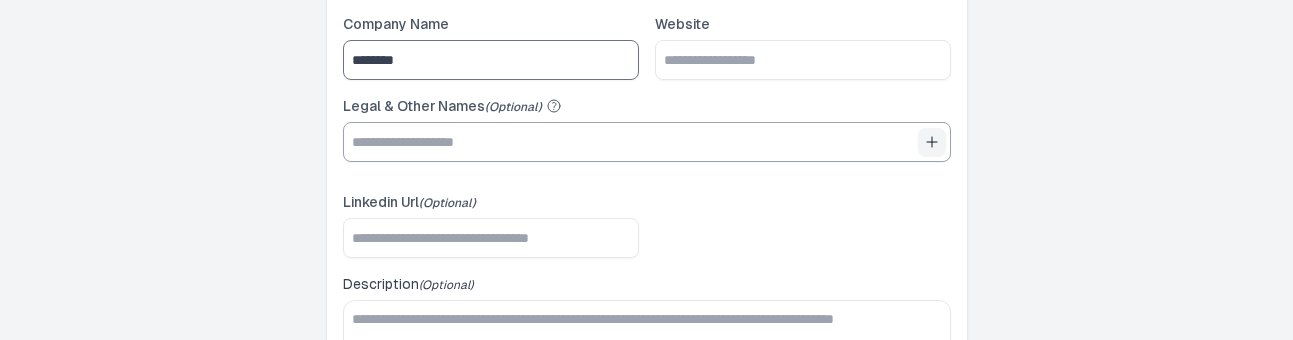 type on "********" 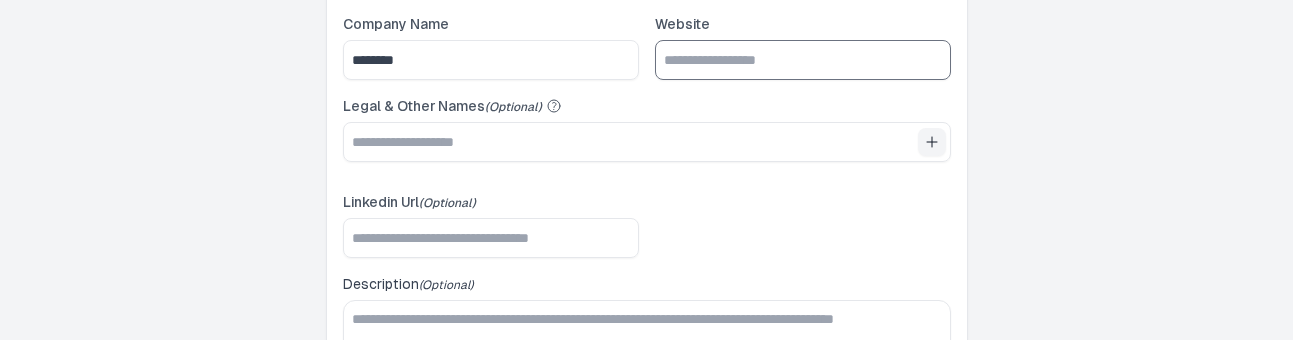 click on "Website" 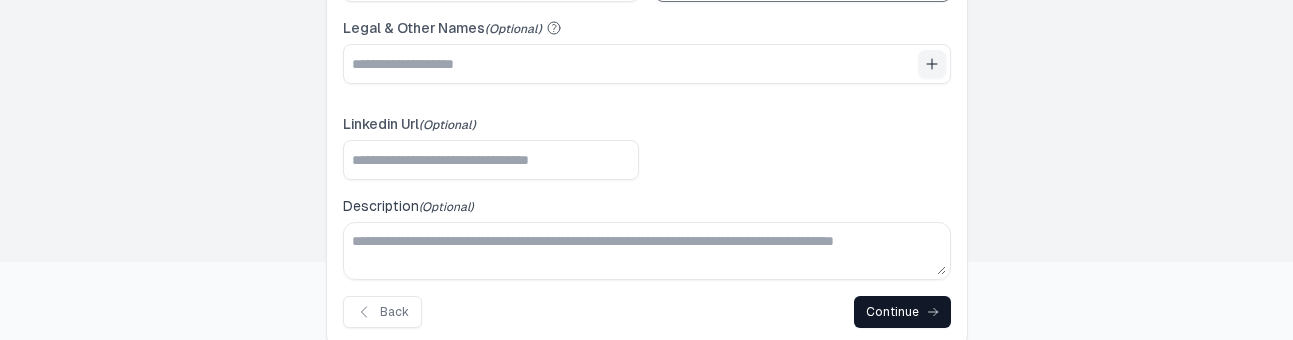 scroll, scrollTop: 84, scrollLeft: 0, axis: vertical 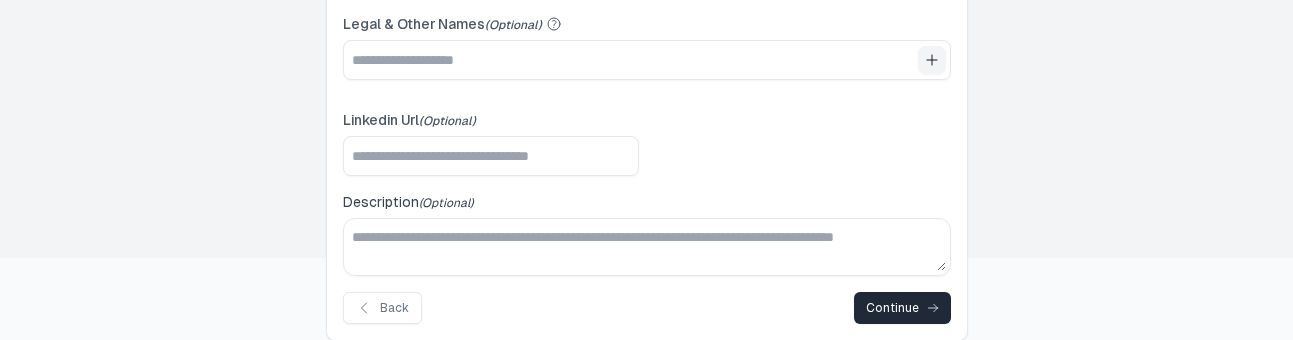 type on "**********" 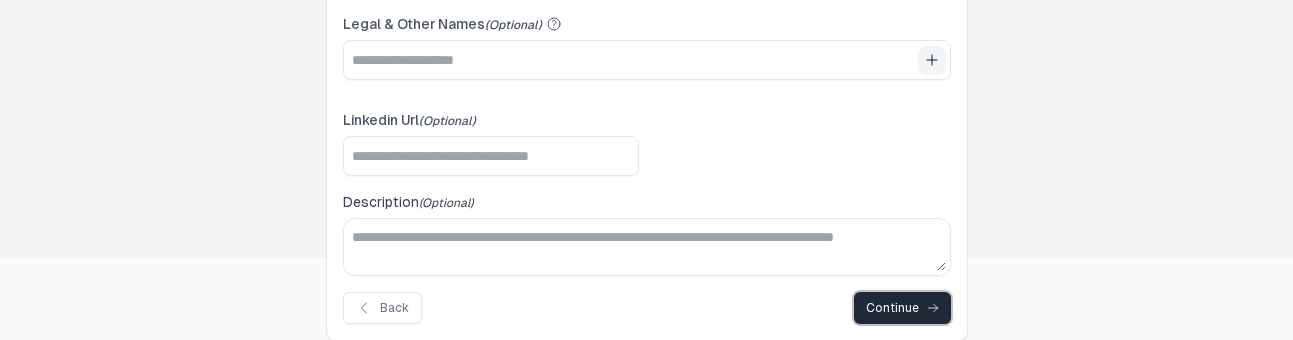 click on "Continue" 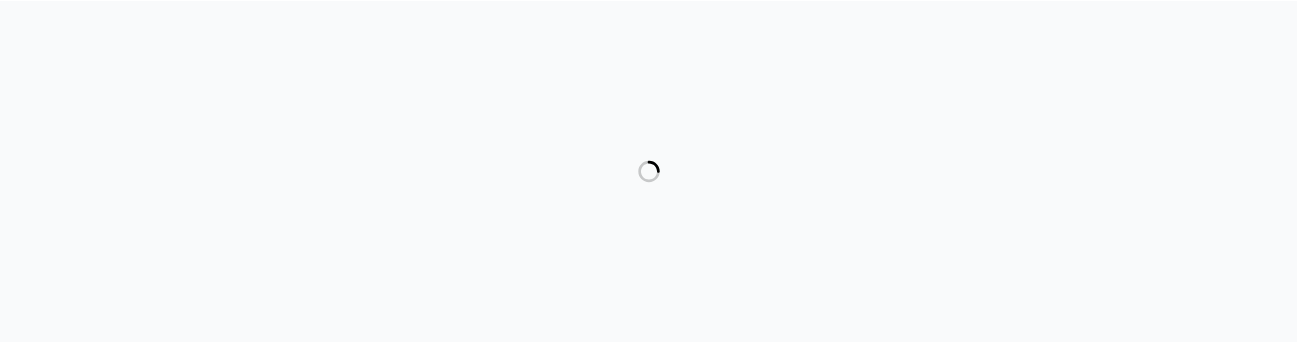 scroll, scrollTop: 0, scrollLeft: 0, axis: both 